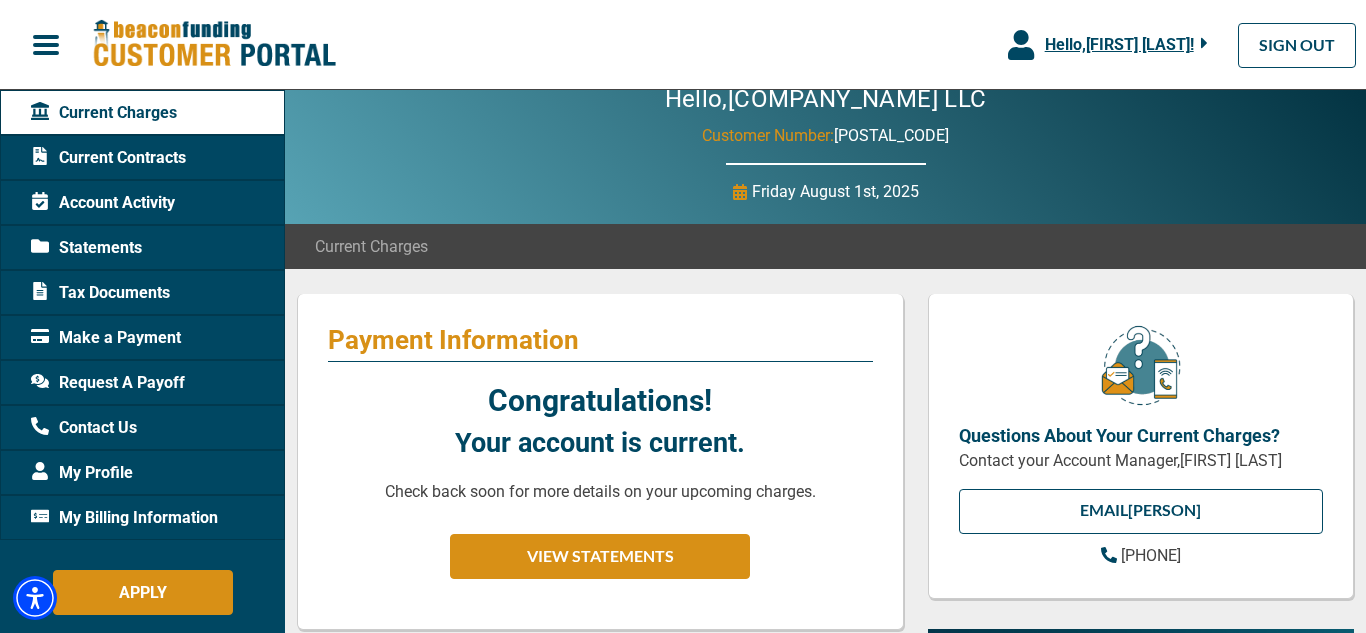 scroll, scrollTop: 119, scrollLeft: 0, axis: vertical 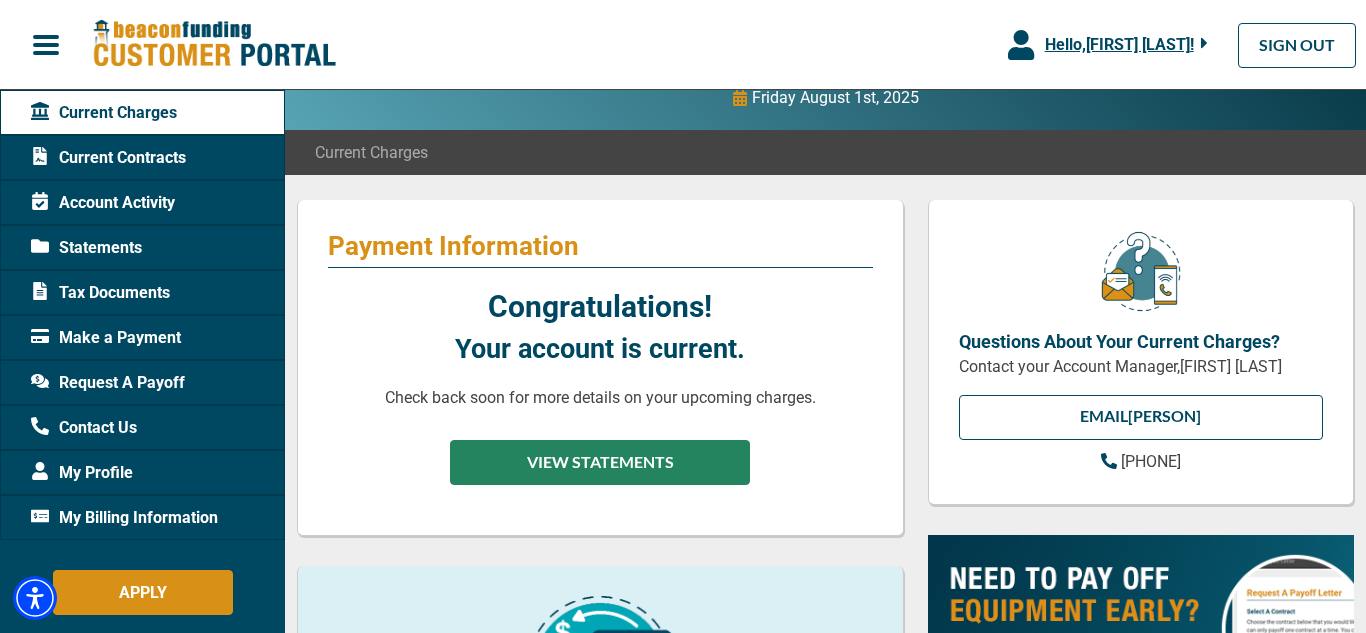 click on "VIEW STATEMENTS" at bounding box center [600, 462] 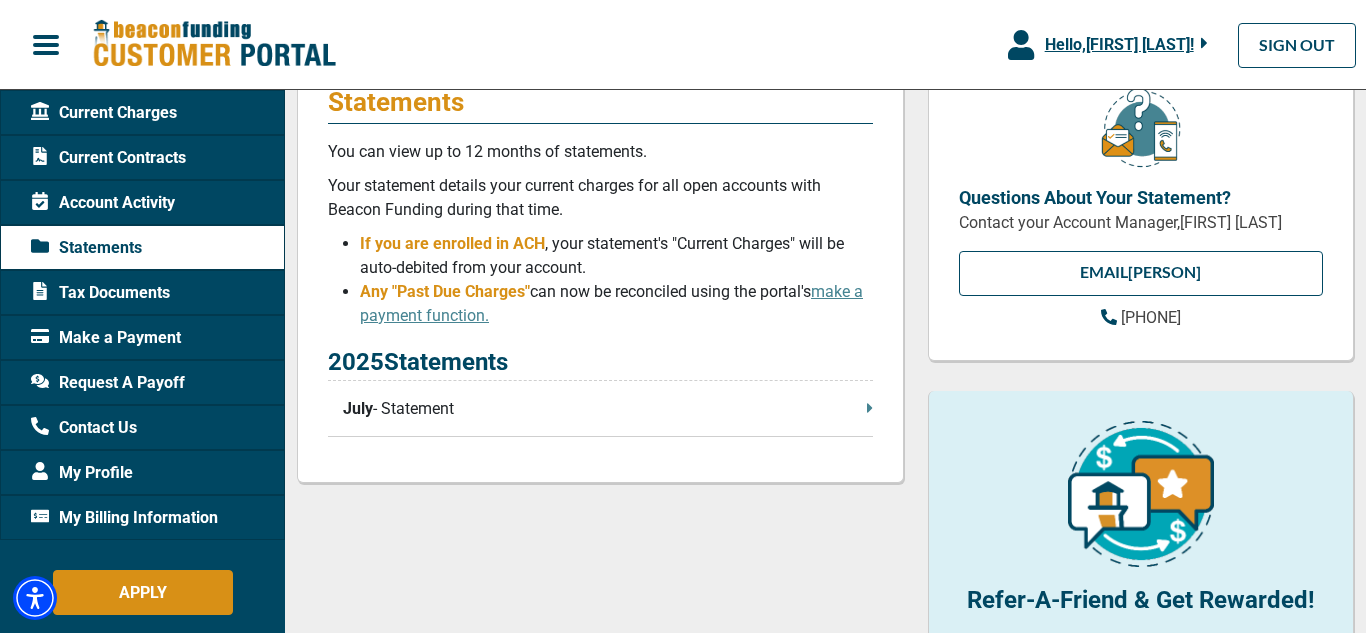 scroll, scrollTop: 237, scrollLeft: 0, axis: vertical 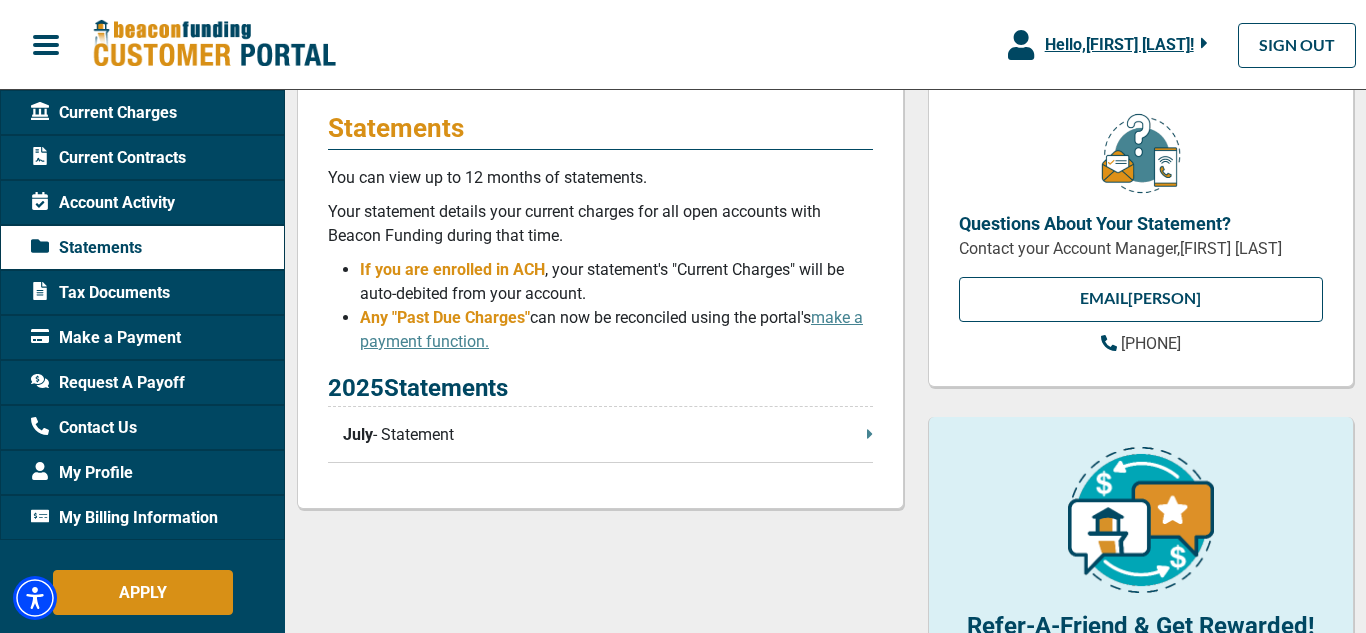 click on "Make a Payment" at bounding box center [106, 338] 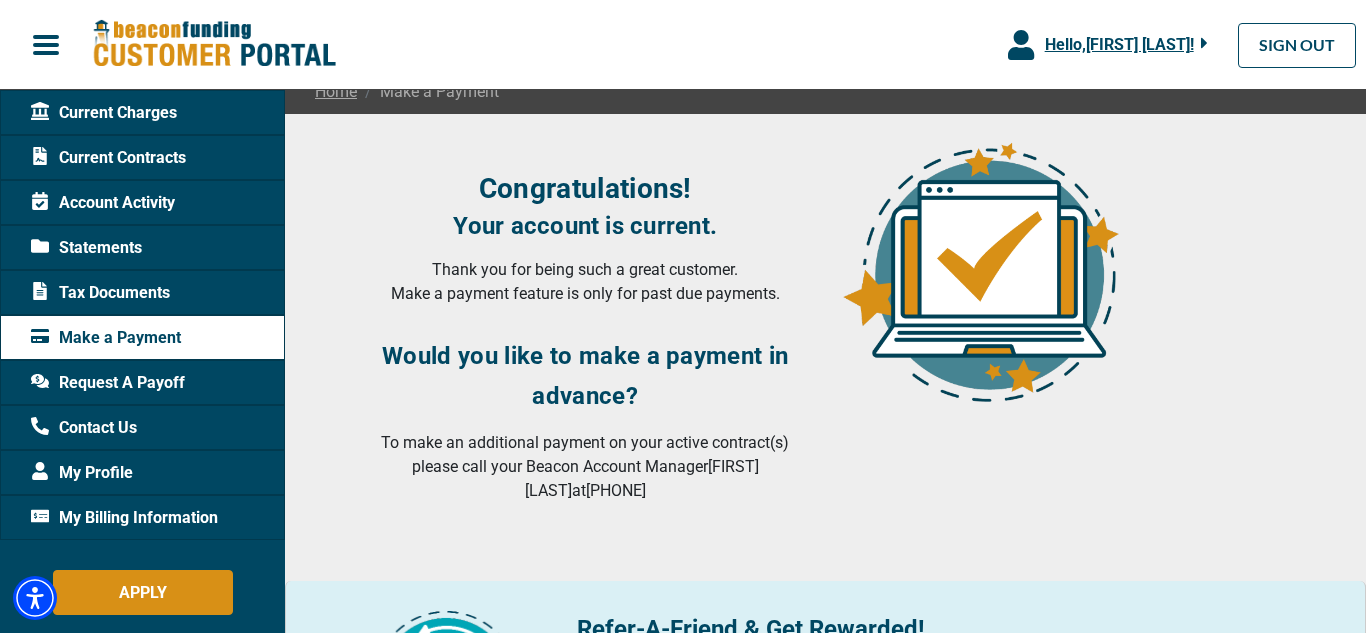 scroll, scrollTop: 131, scrollLeft: 0, axis: vertical 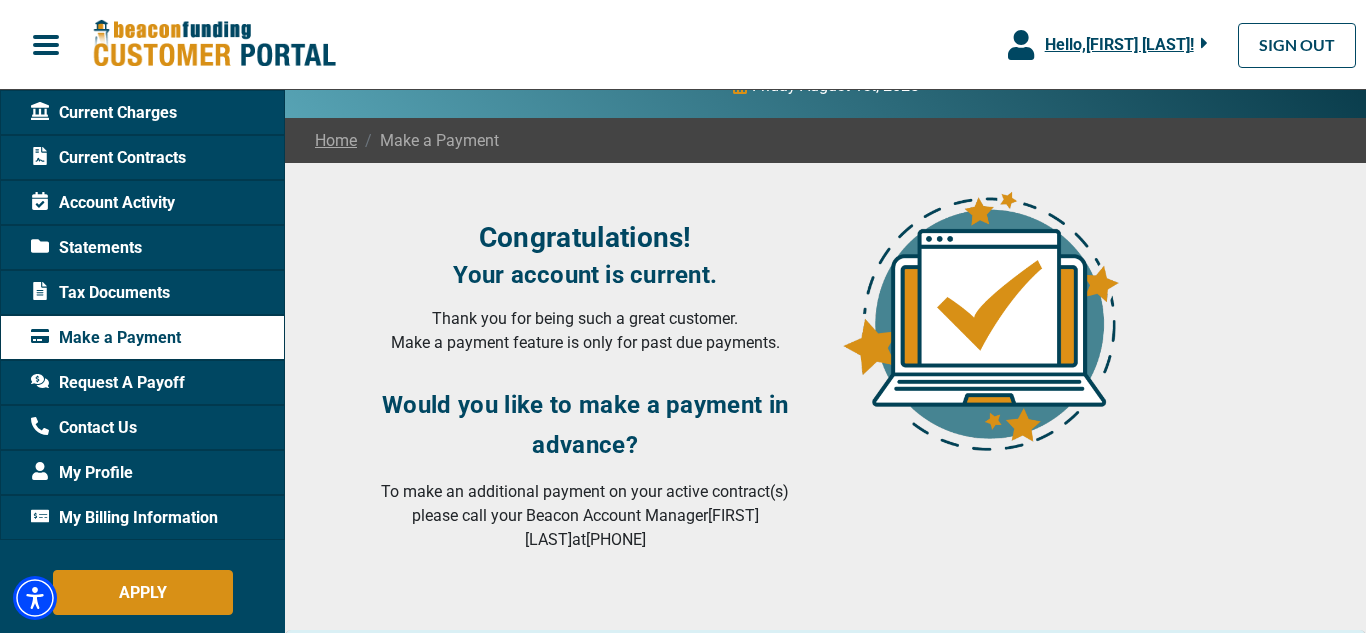 click on "Account Activity" at bounding box center (103, 203) 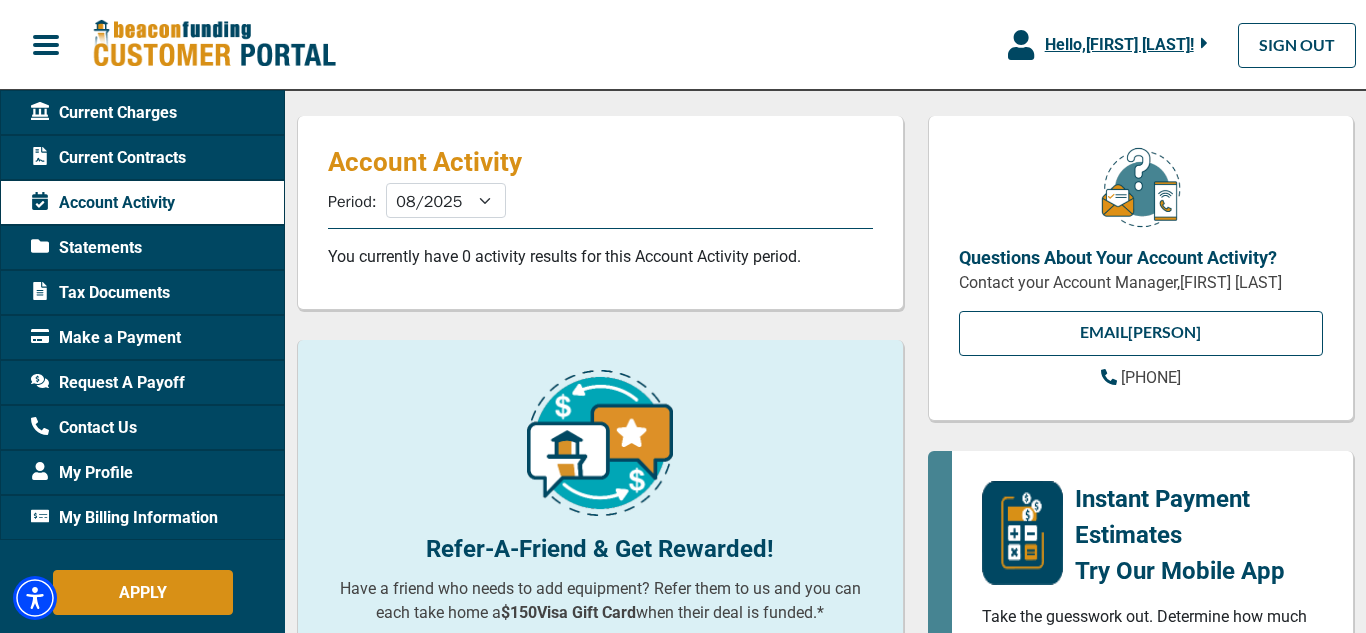 scroll, scrollTop: 193, scrollLeft: 0, axis: vertical 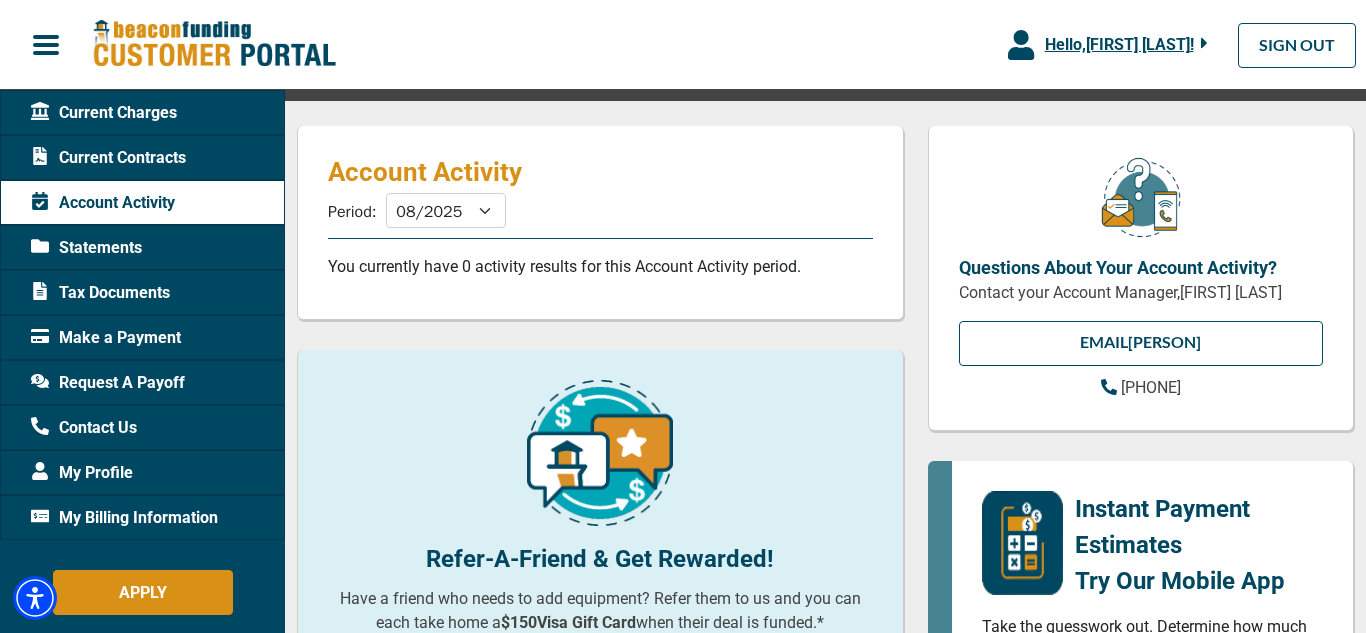 click on "Current Charges" at bounding box center (104, 113) 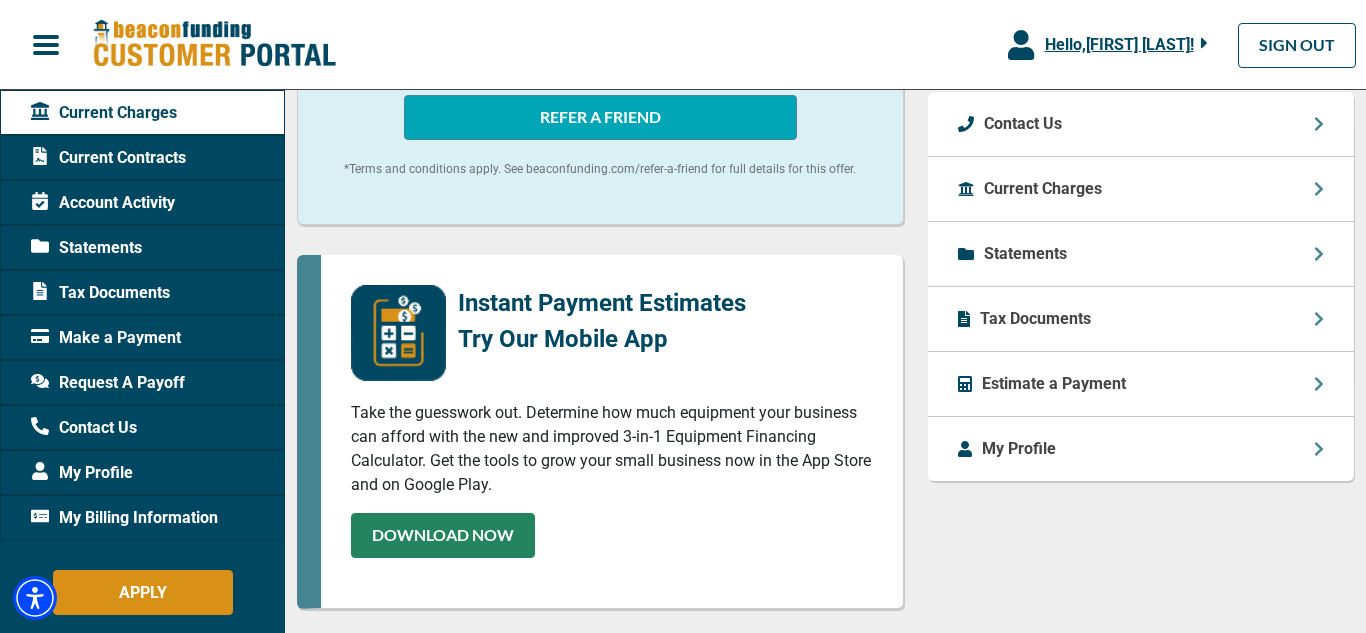 scroll, scrollTop: 880, scrollLeft: 0, axis: vertical 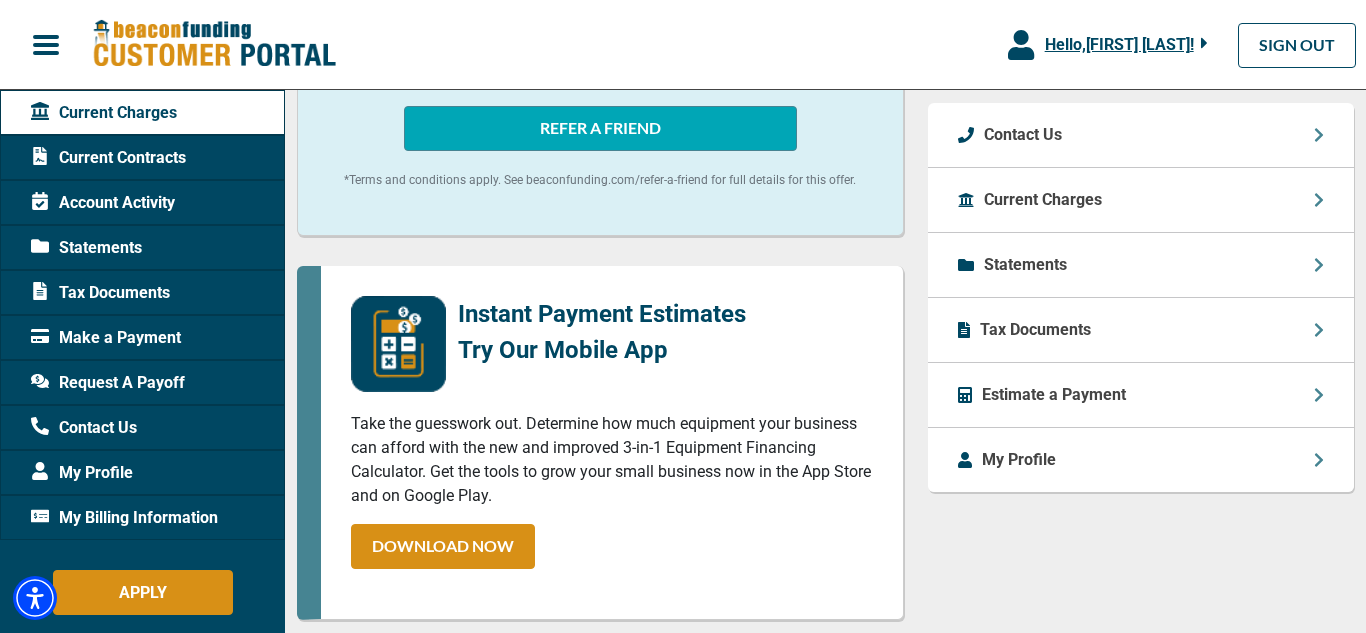 click on "Current Charges" at bounding box center (1043, 200) 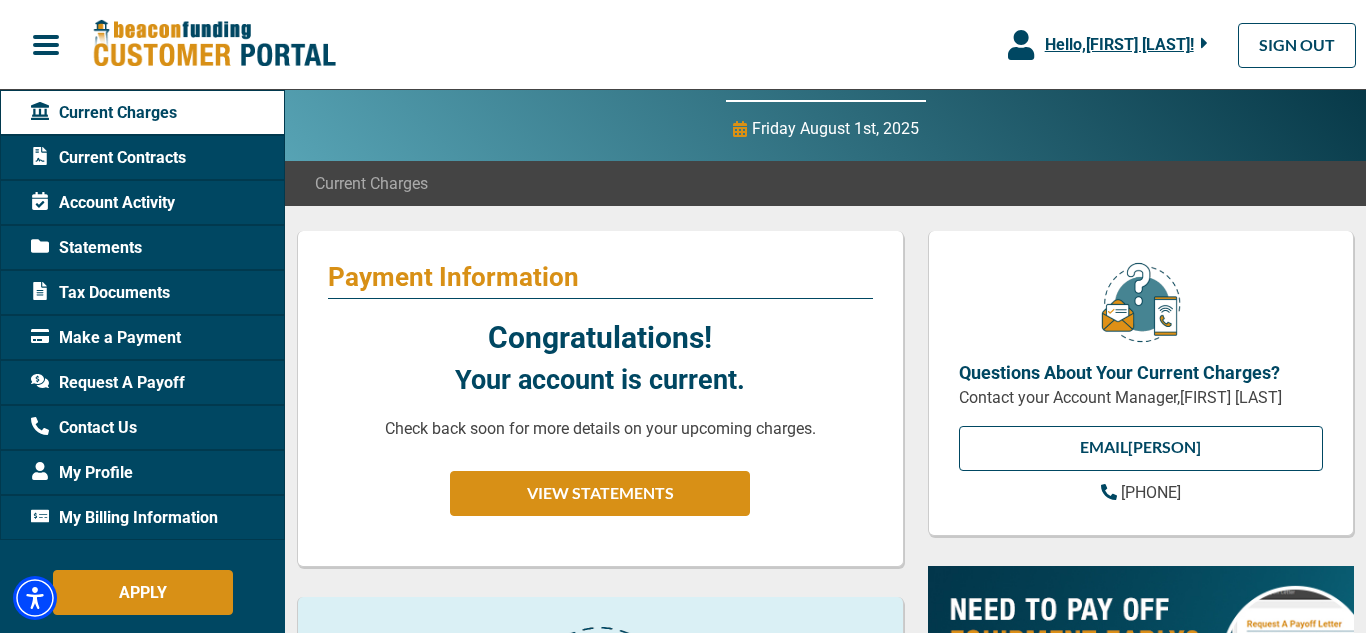 scroll, scrollTop: 83, scrollLeft: 0, axis: vertical 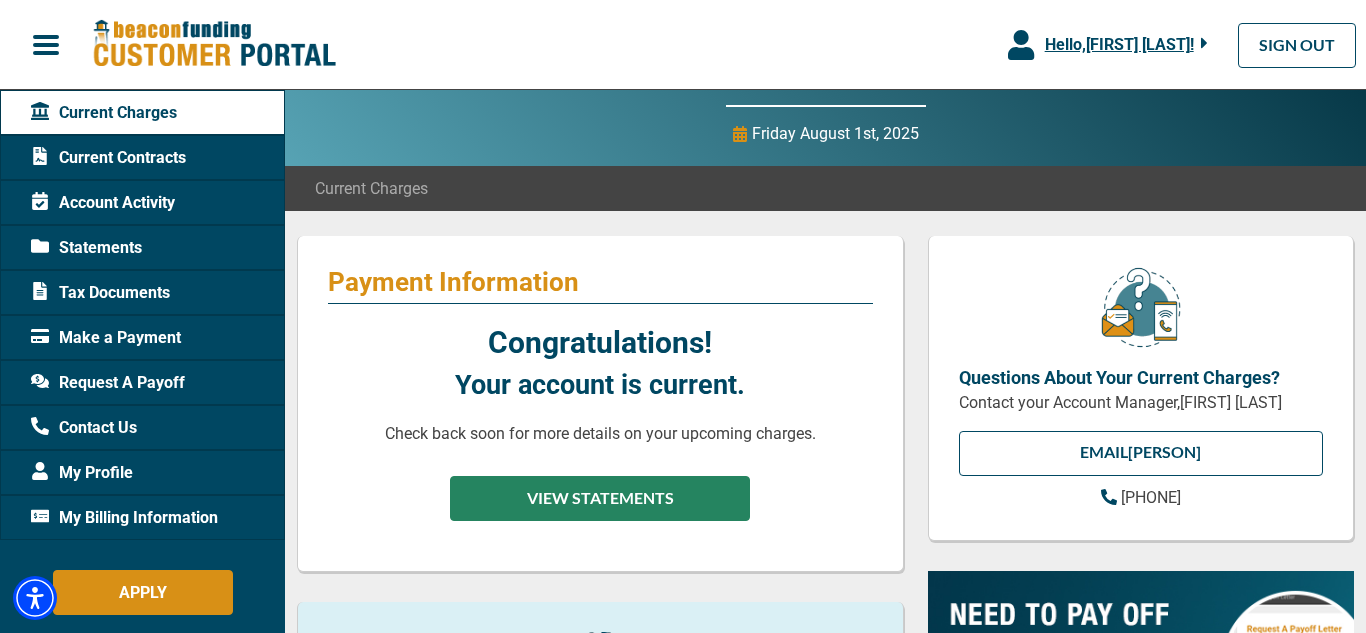 click on "VIEW STATEMENTS" at bounding box center [600, 498] 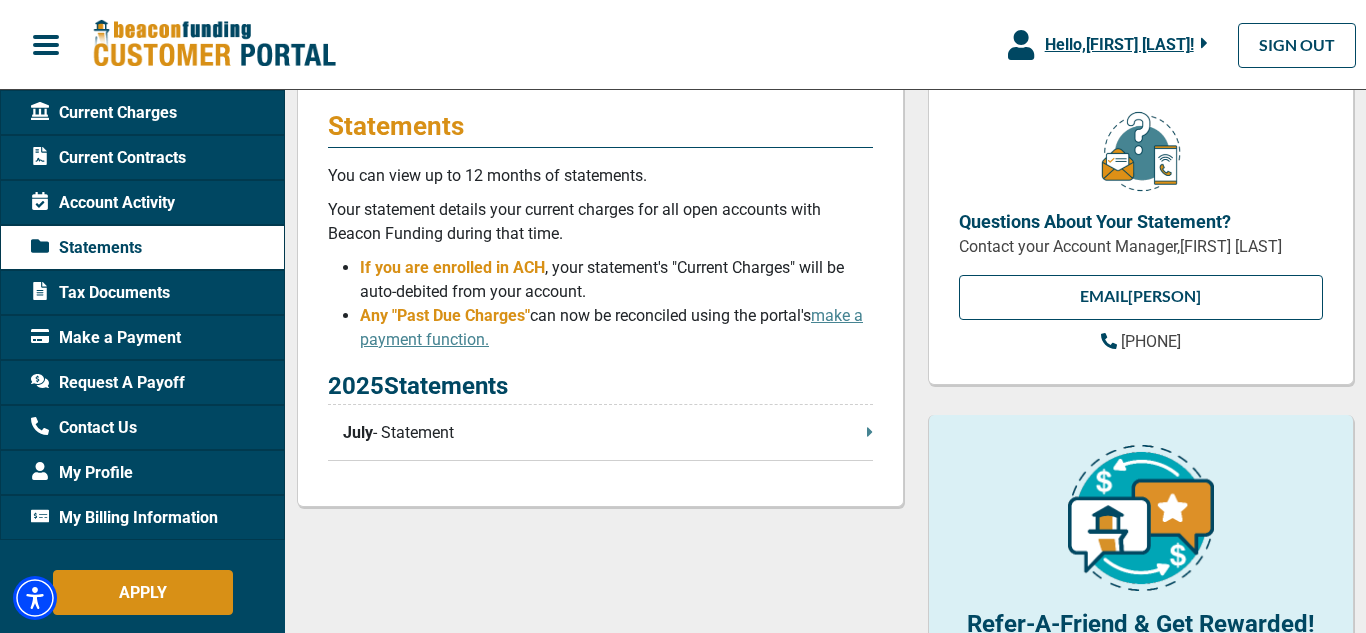 scroll, scrollTop: 251, scrollLeft: 0, axis: vertical 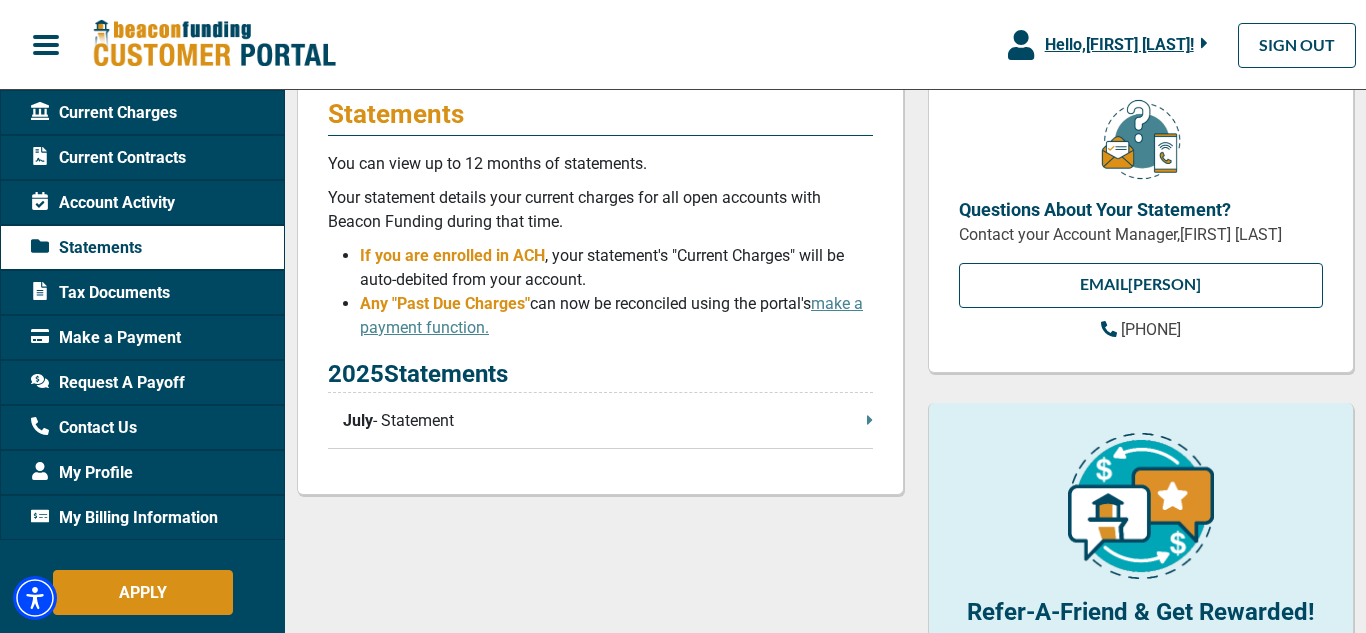 click on "July" at bounding box center (358, 421) 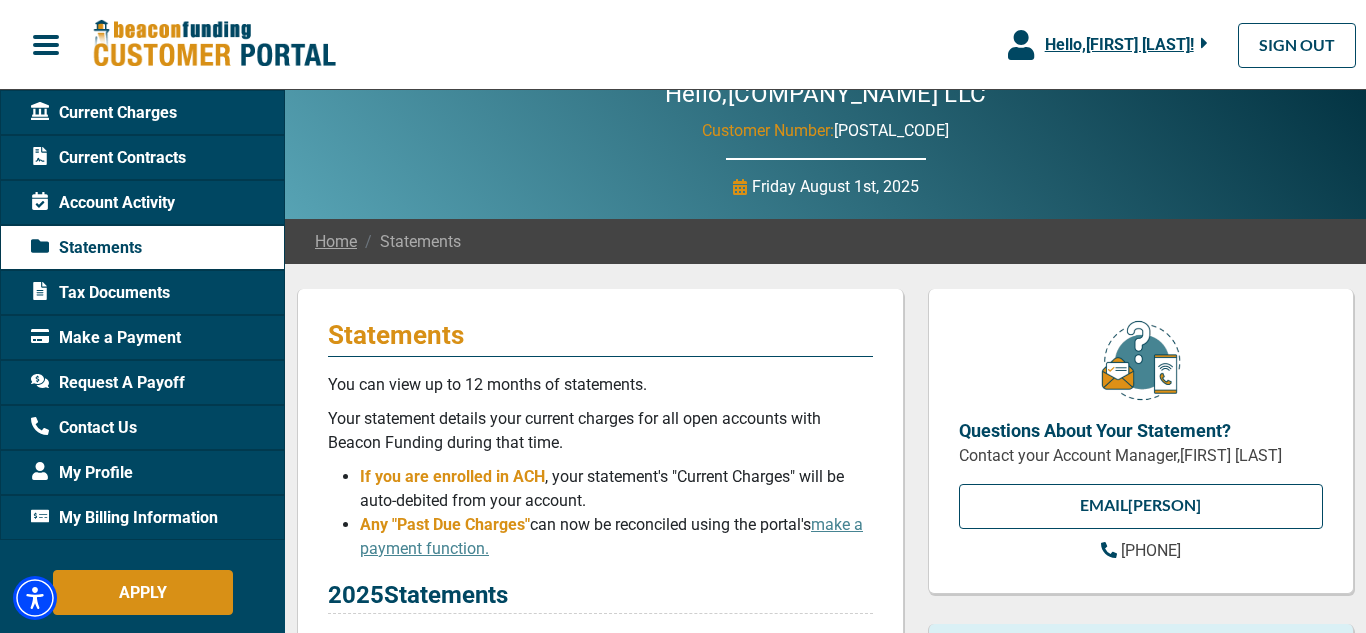 scroll, scrollTop: 0, scrollLeft: 0, axis: both 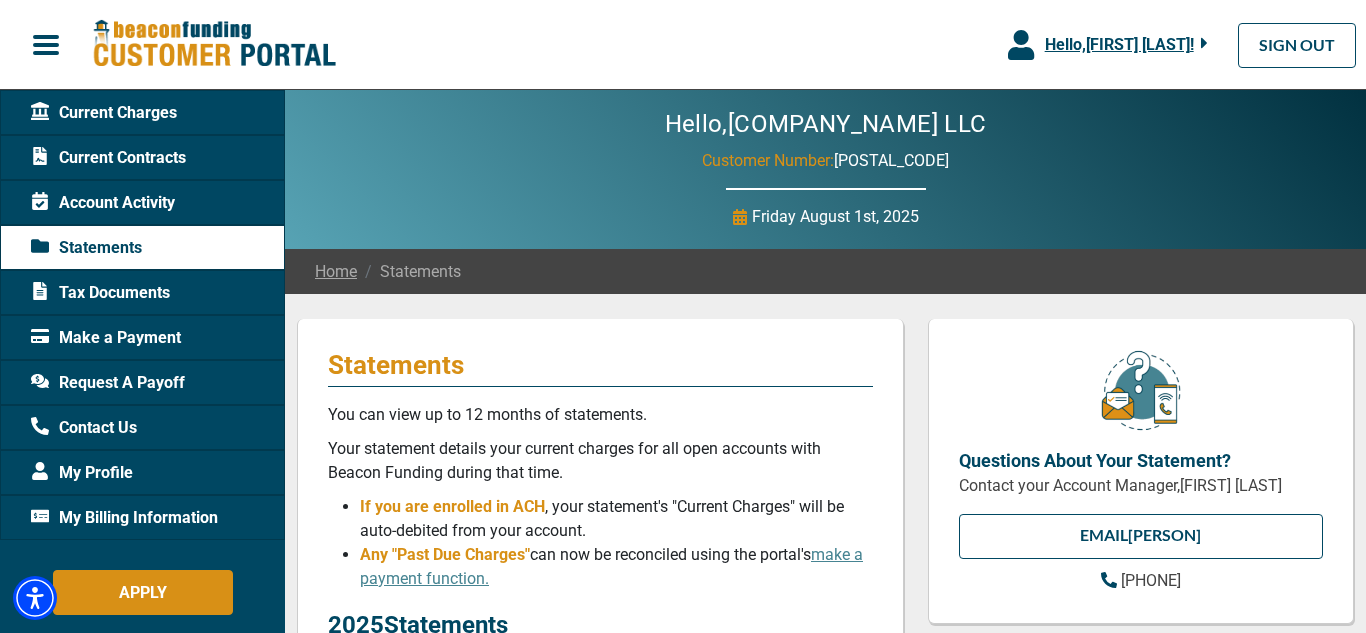 click on "My Profile" at bounding box center (82, 473) 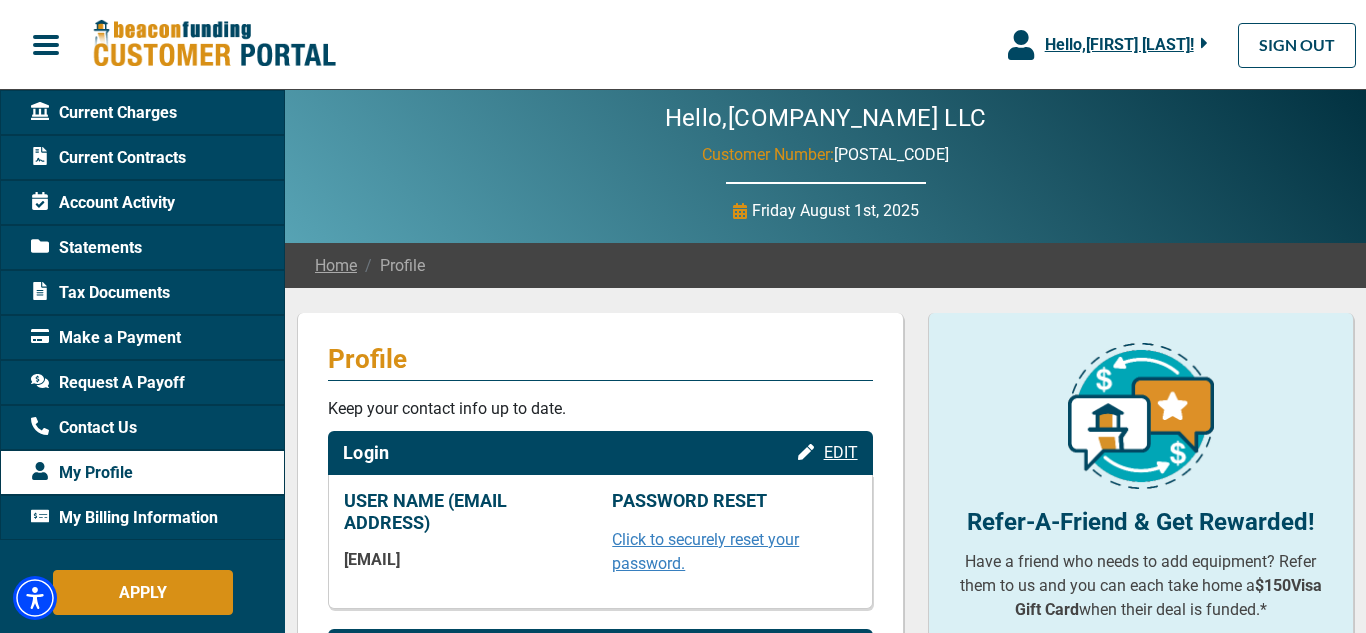 scroll, scrollTop: 0, scrollLeft: 0, axis: both 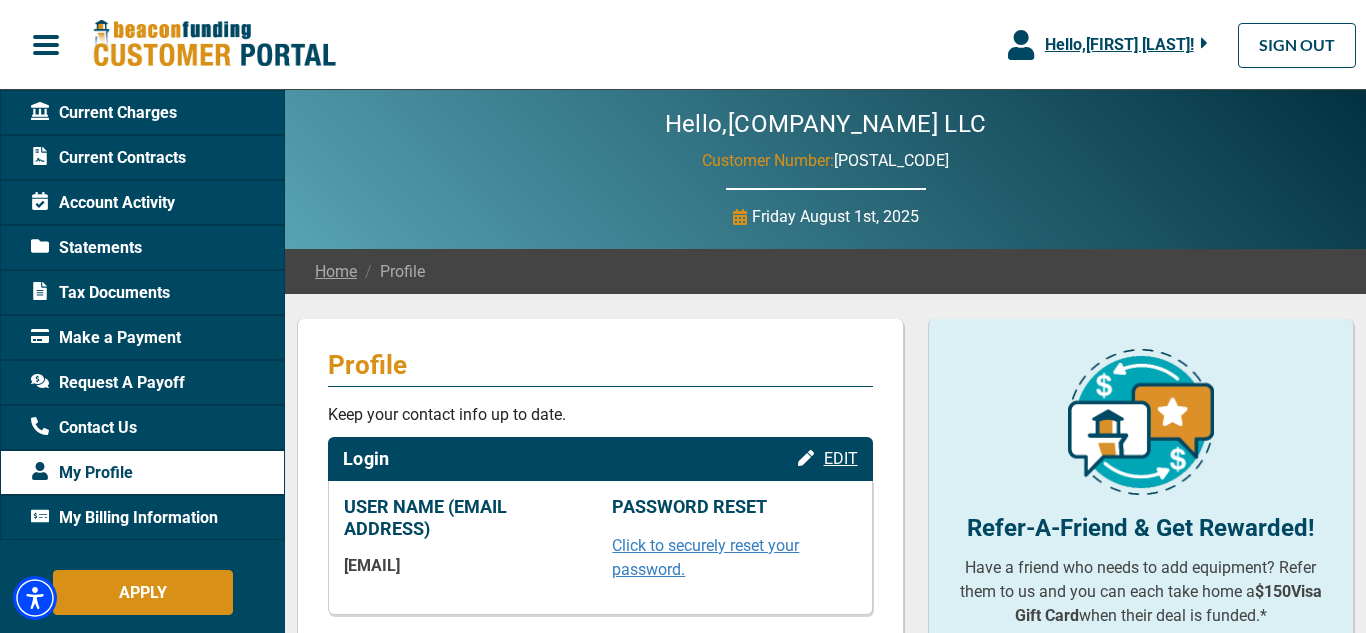 click on "Current Contracts" at bounding box center (108, 158) 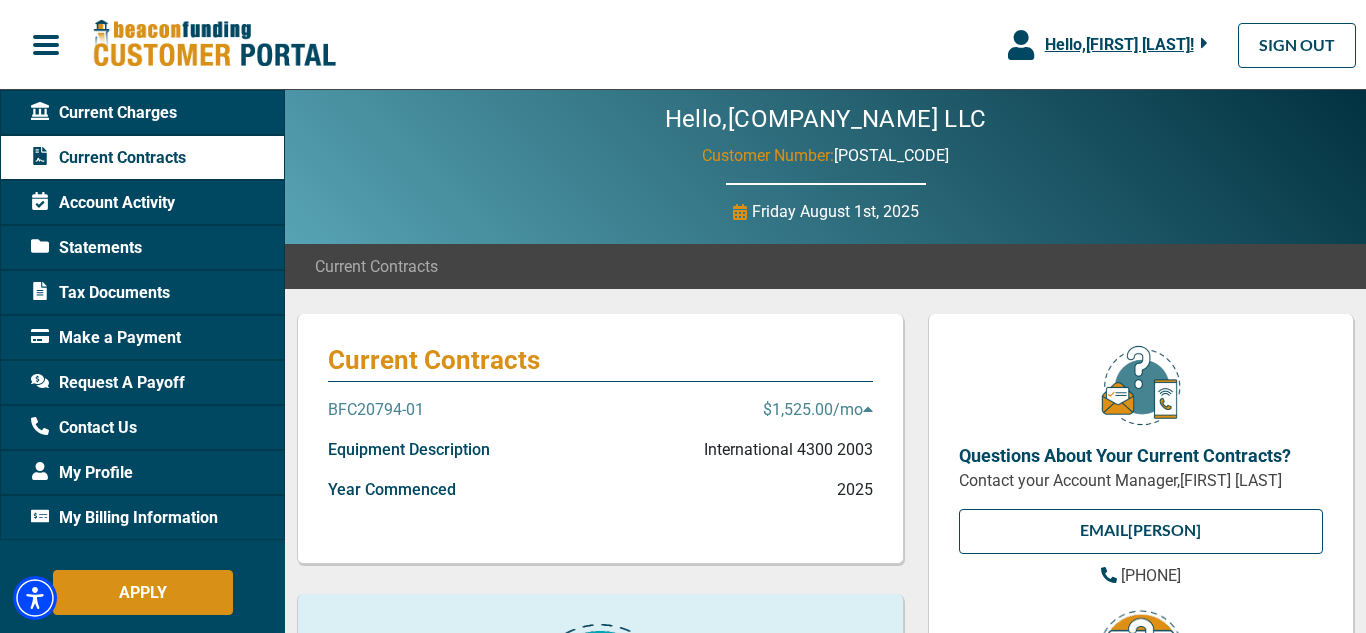 scroll, scrollTop: 0, scrollLeft: 0, axis: both 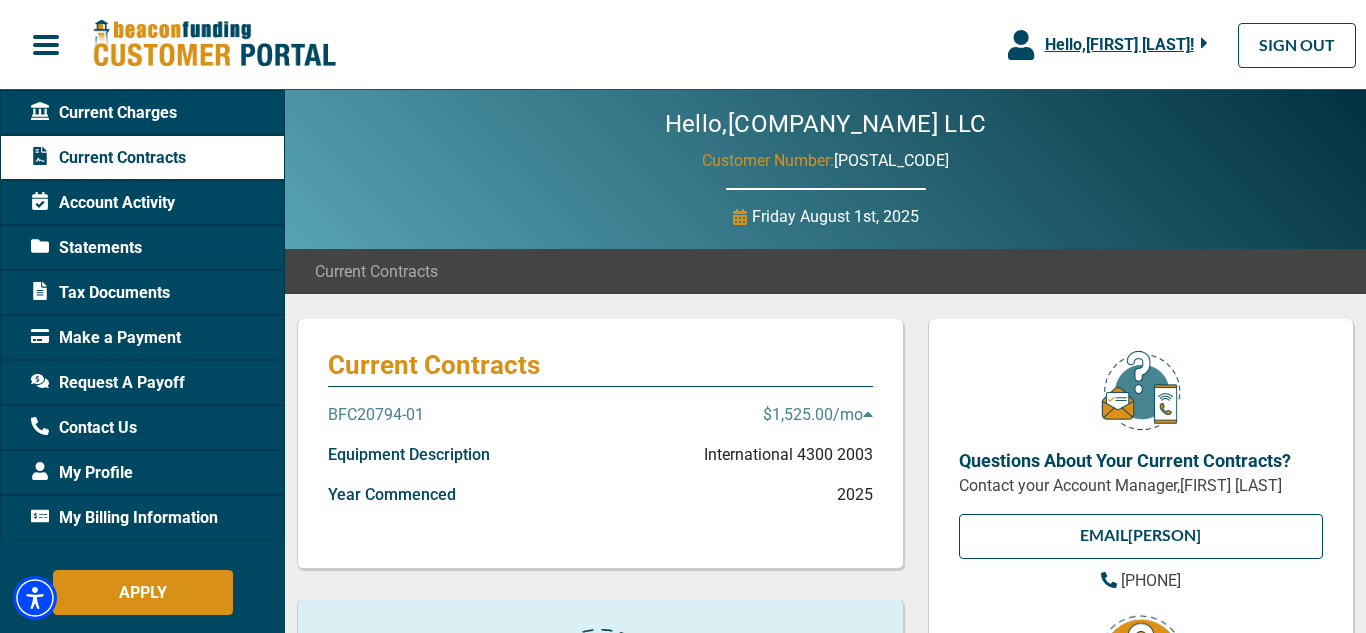 click on "Account Activity" at bounding box center [103, 203] 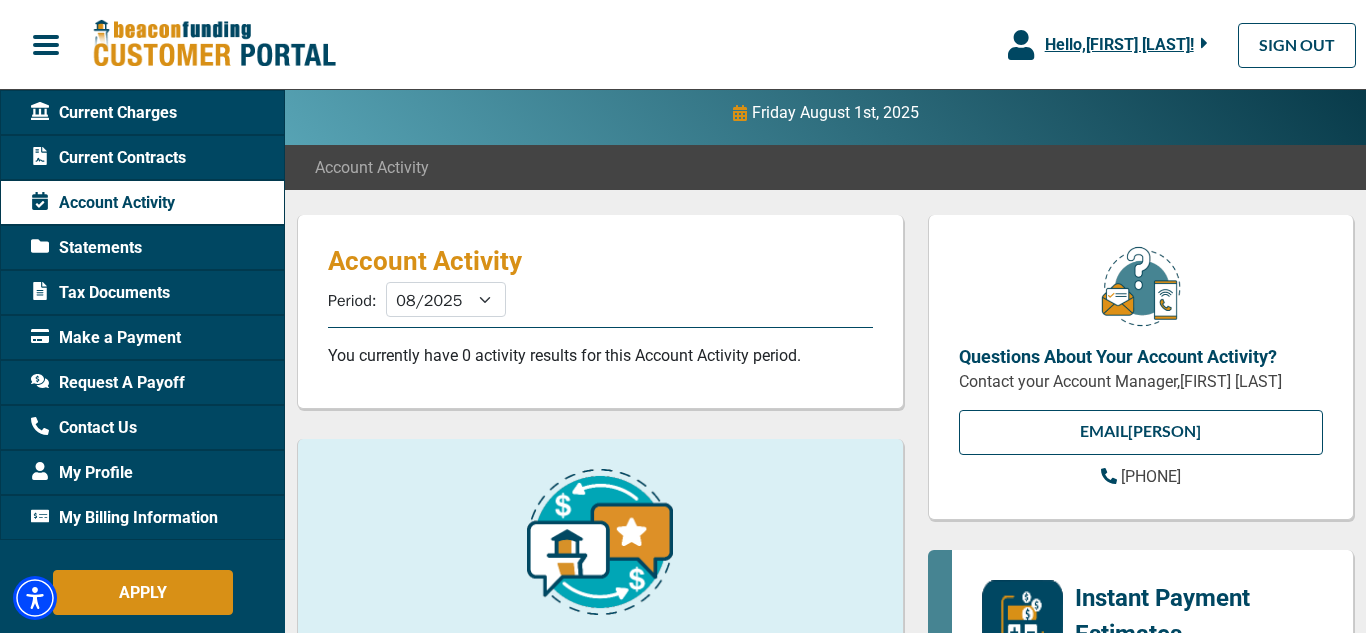 scroll, scrollTop: 52, scrollLeft: 0, axis: vertical 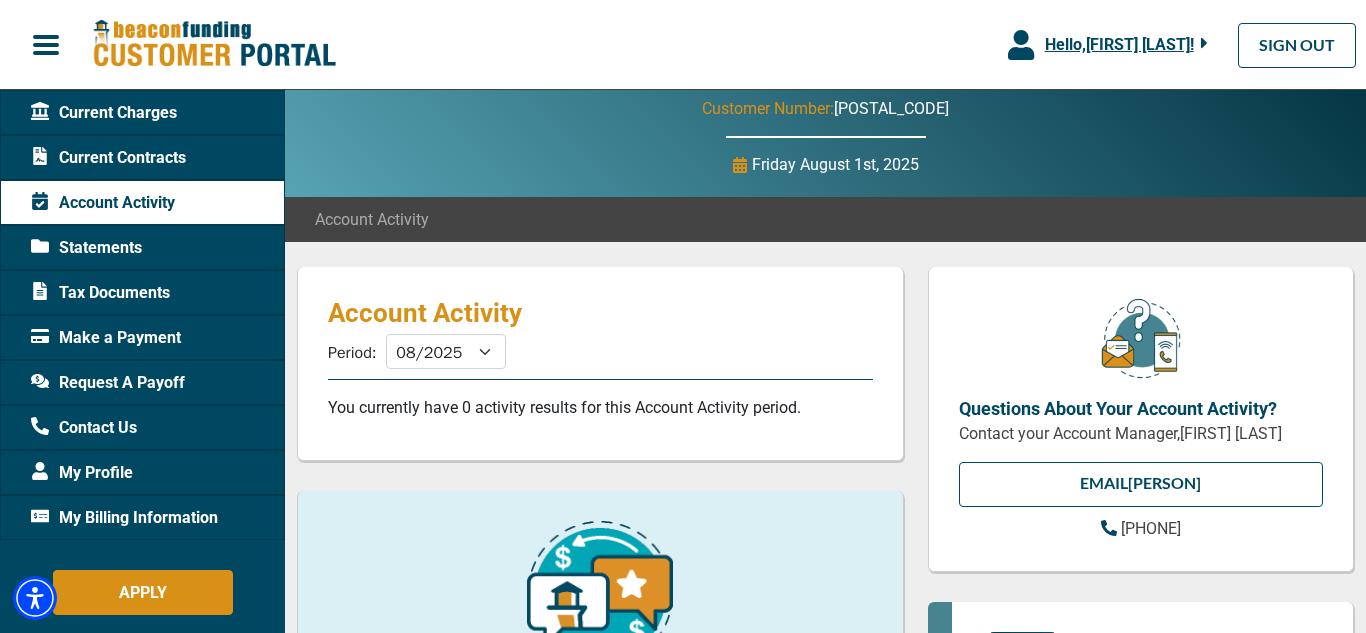 click on "Statements" at bounding box center (86, 248) 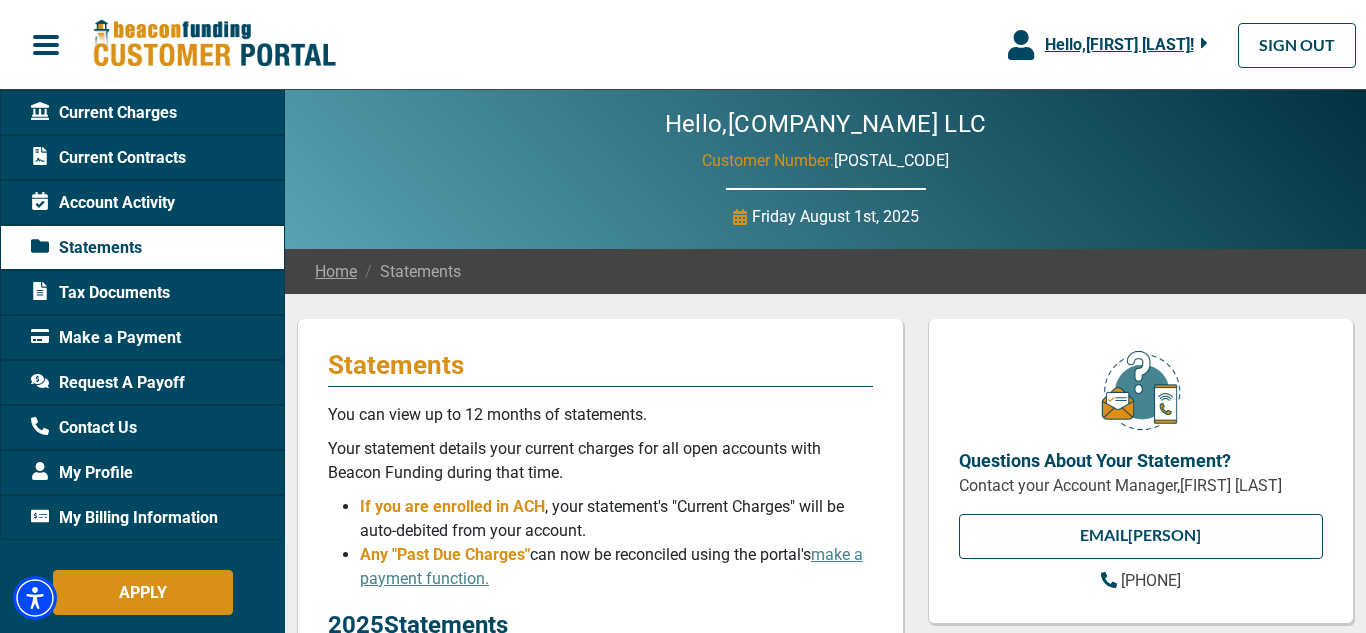 click on "Tax Documents" at bounding box center [100, 293] 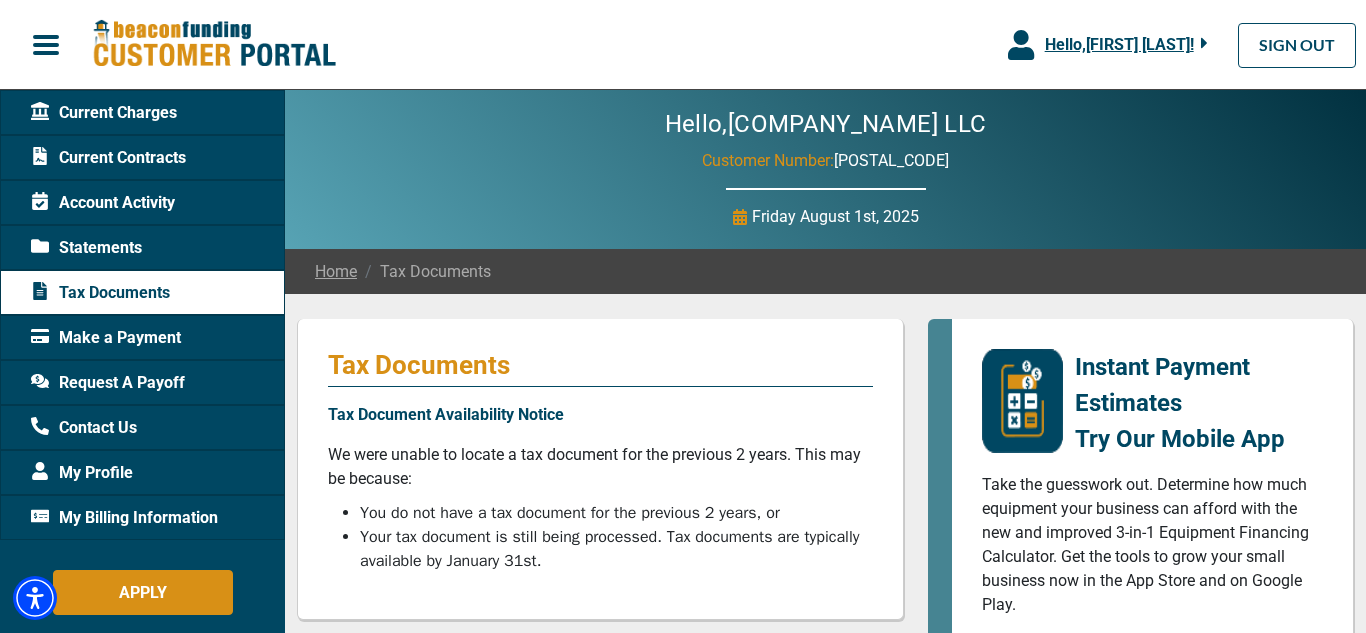click on "Make a Payment" at bounding box center (106, 338) 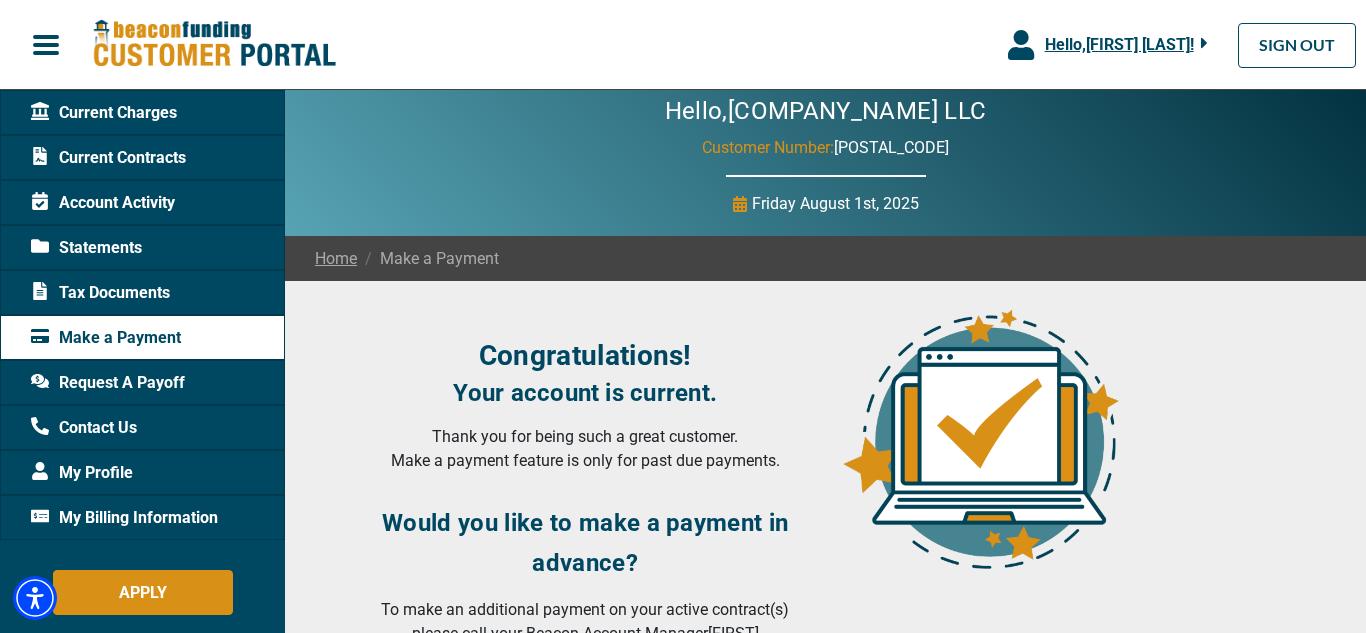 scroll, scrollTop: 20, scrollLeft: 0, axis: vertical 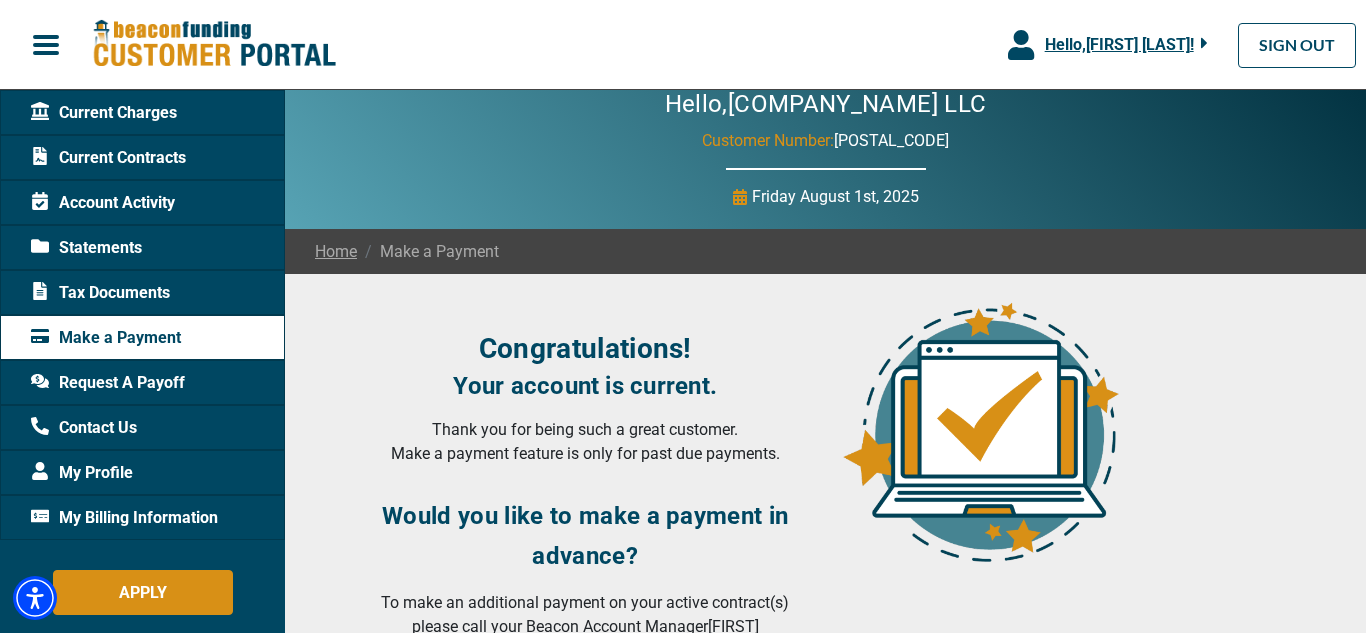click on "Request A Payoff" at bounding box center (108, 383) 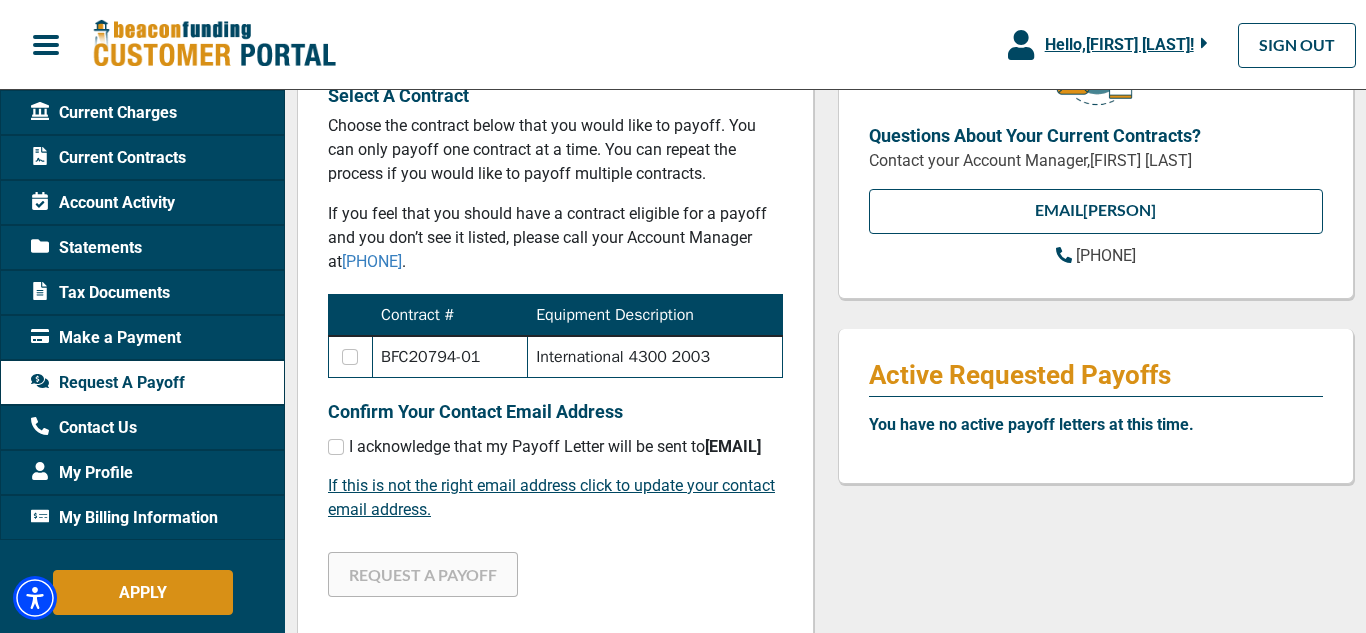 scroll, scrollTop: 326, scrollLeft: 0, axis: vertical 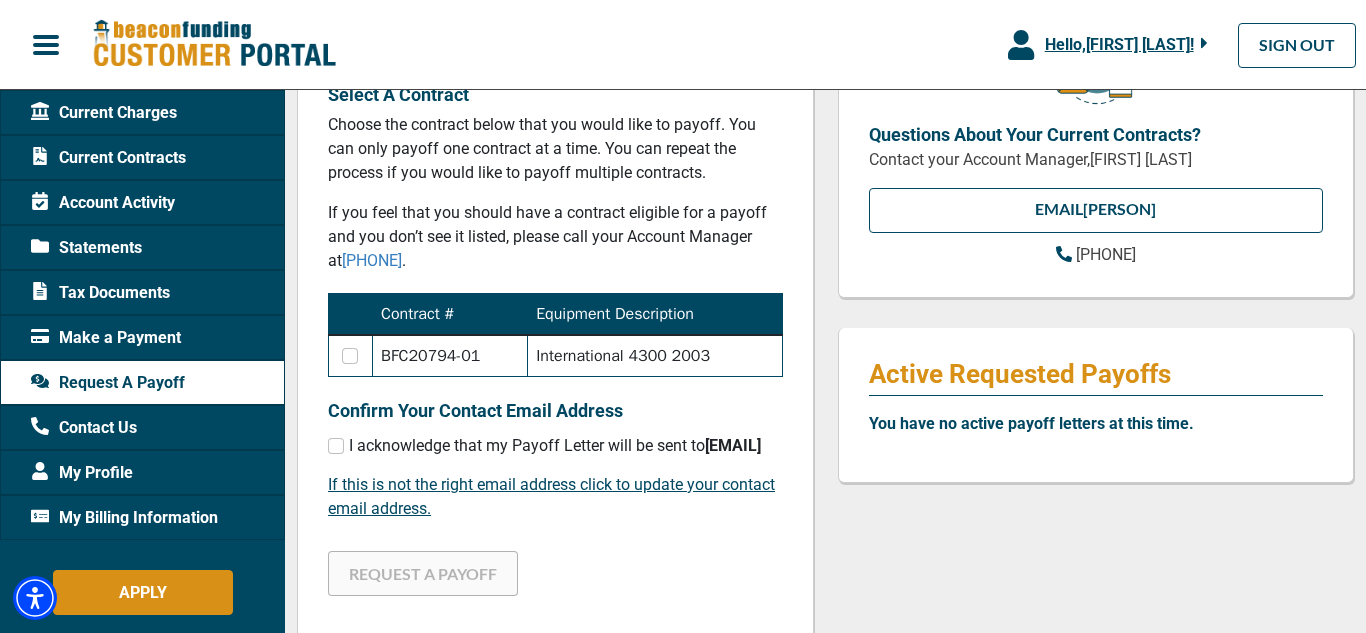 click on "Contact Us" at bounding box center [84, 428] 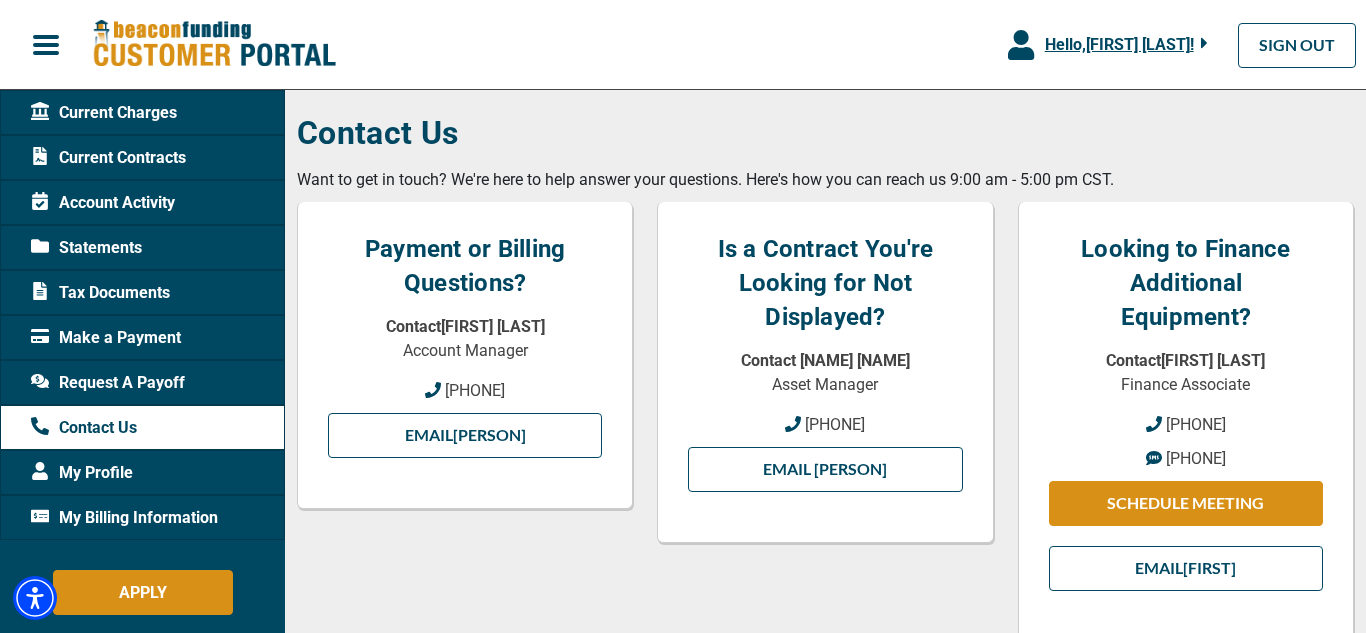 scroll, scrollTop: 280, scrollLeft: 0, axis: vertical 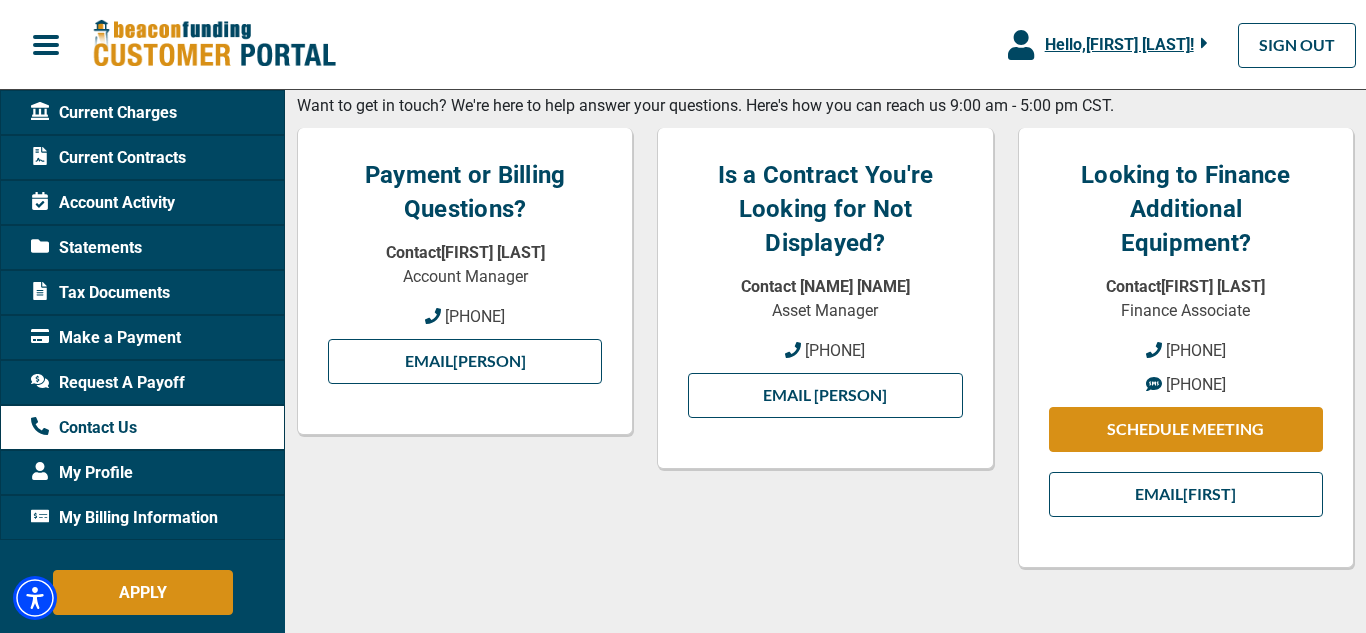 click on "My Billing Information" at bounding box center (124, 518) 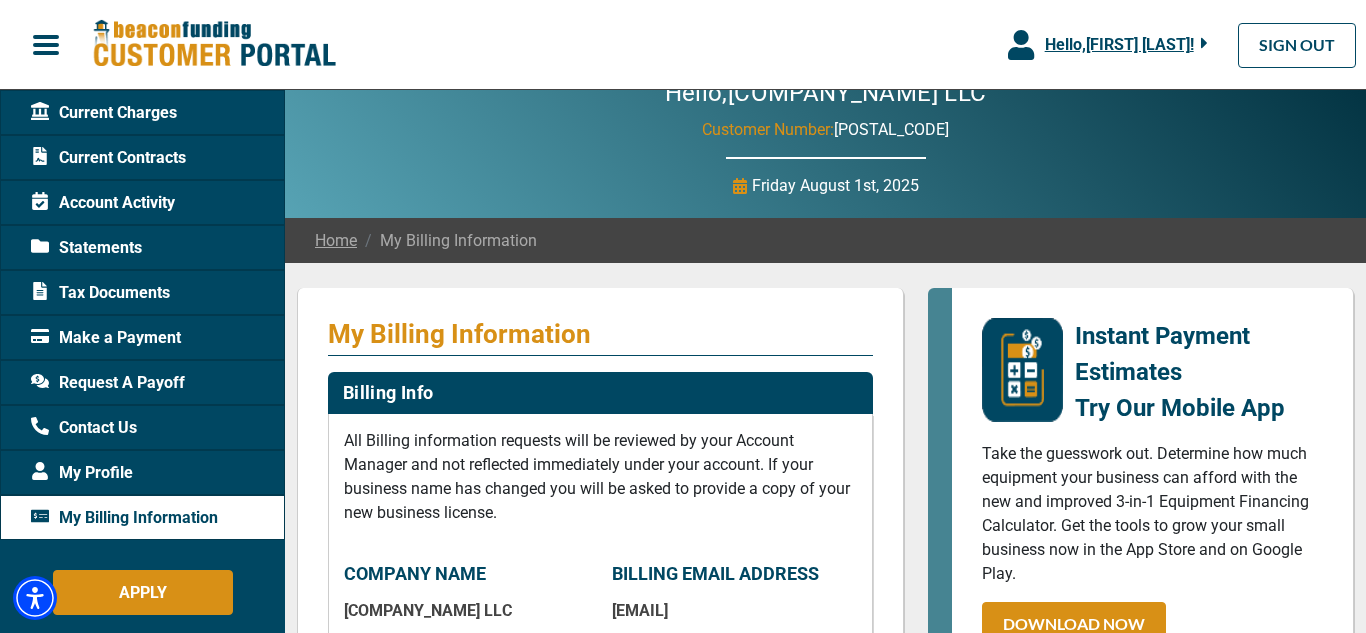 scroll, scrollTop: 0, scrollLeft: 0, axis: both 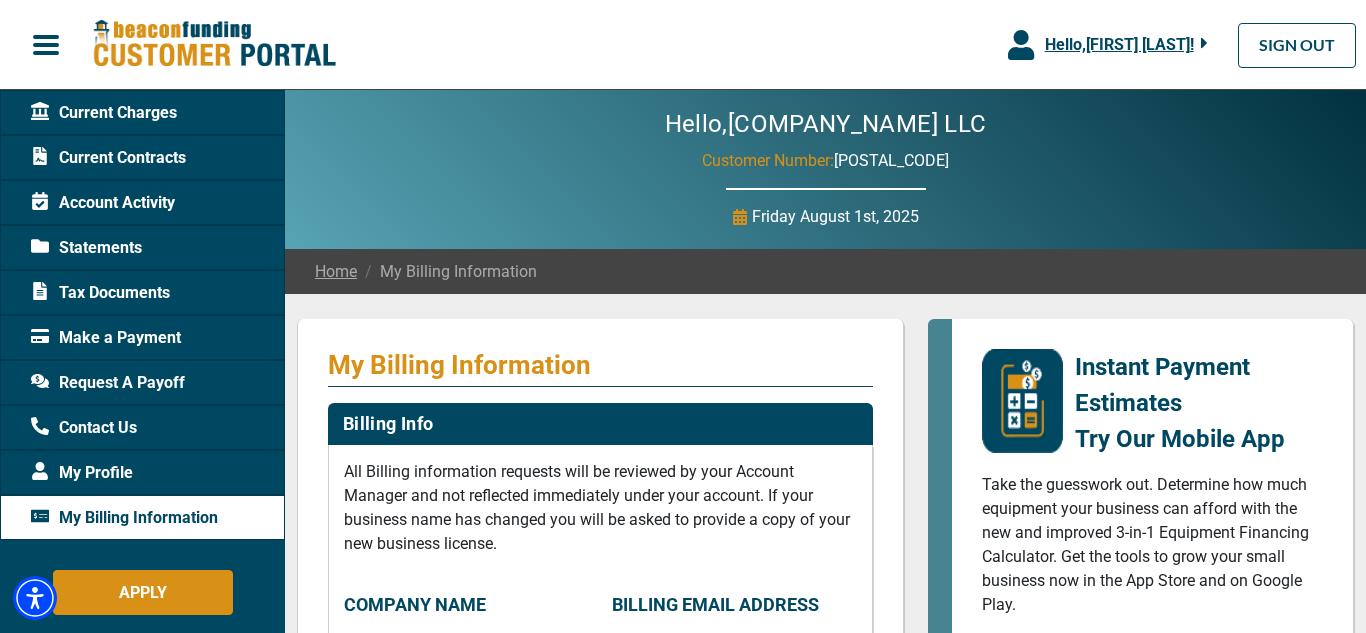 click on "Hello, [FIRST] [LAST] !" at bounding box center (1119, 44) 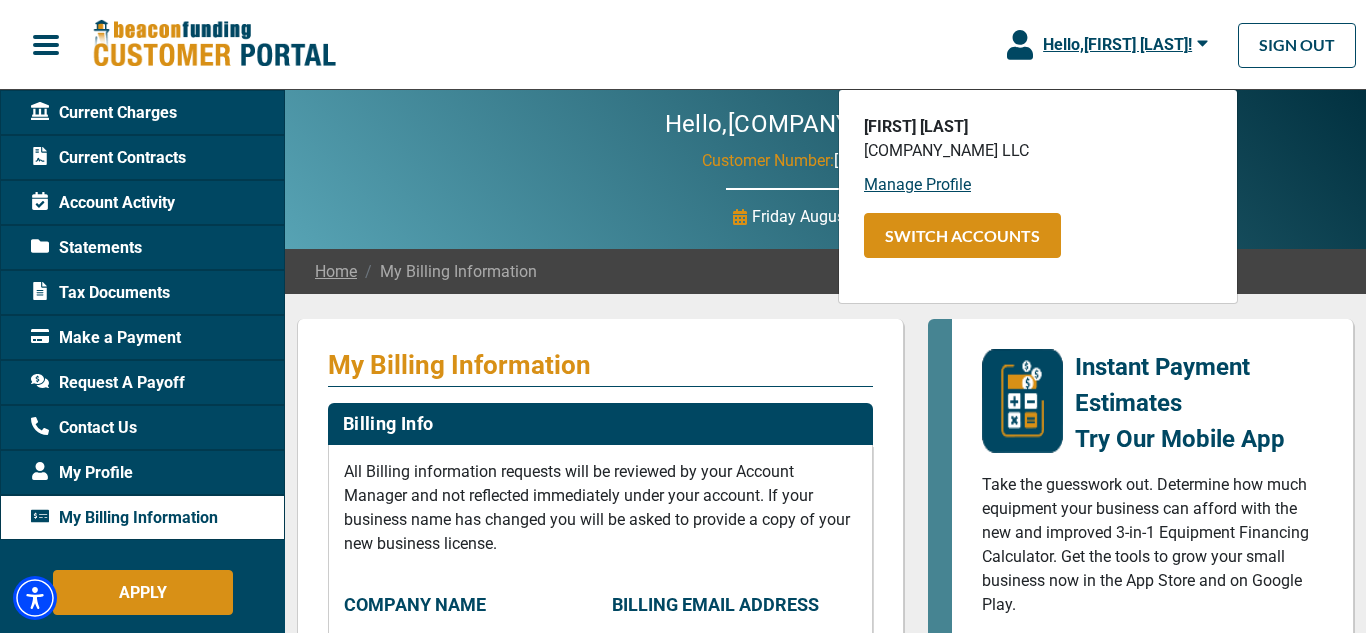 click at bounding box center (46, 45) 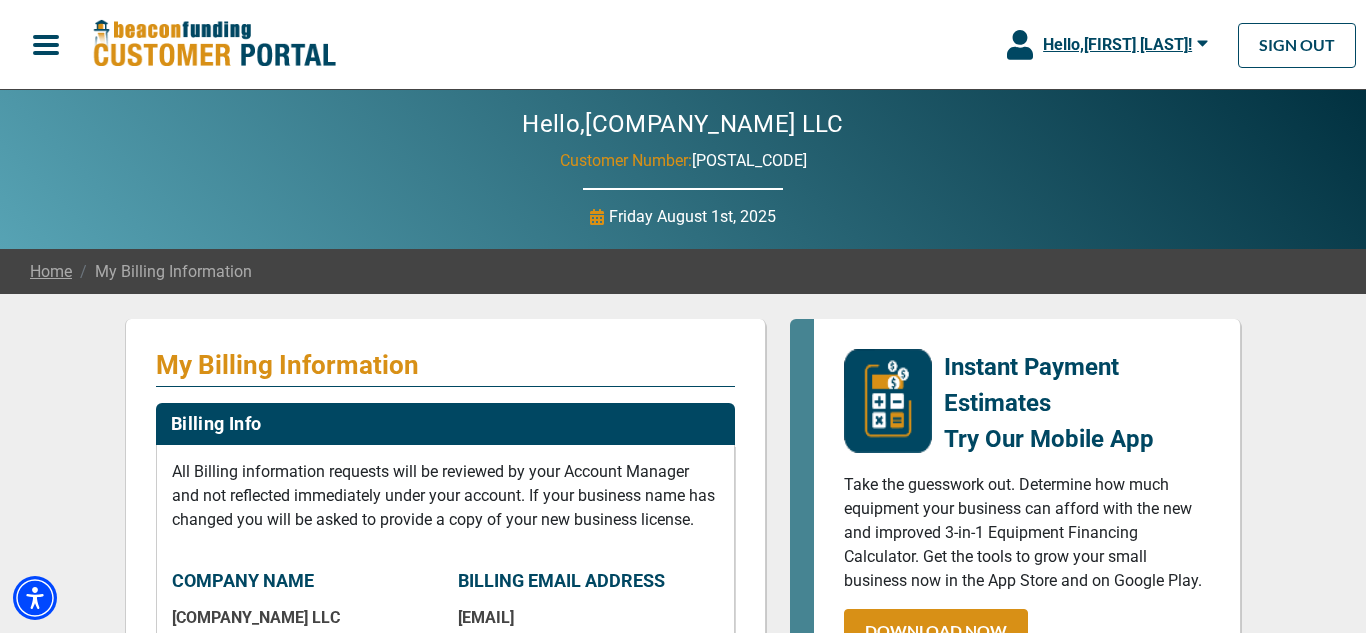 click at bounding box center (46, 45) 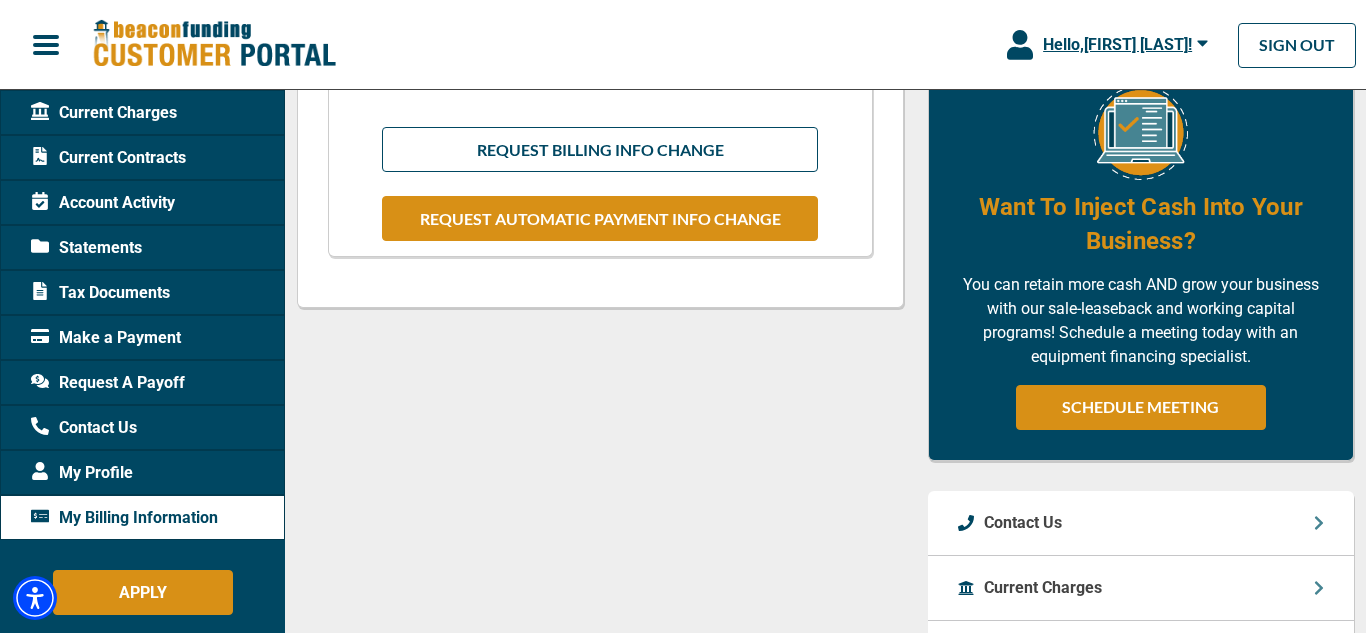 scroll, scrollTop: 1106, scrollLeft: 0, axis: vertical 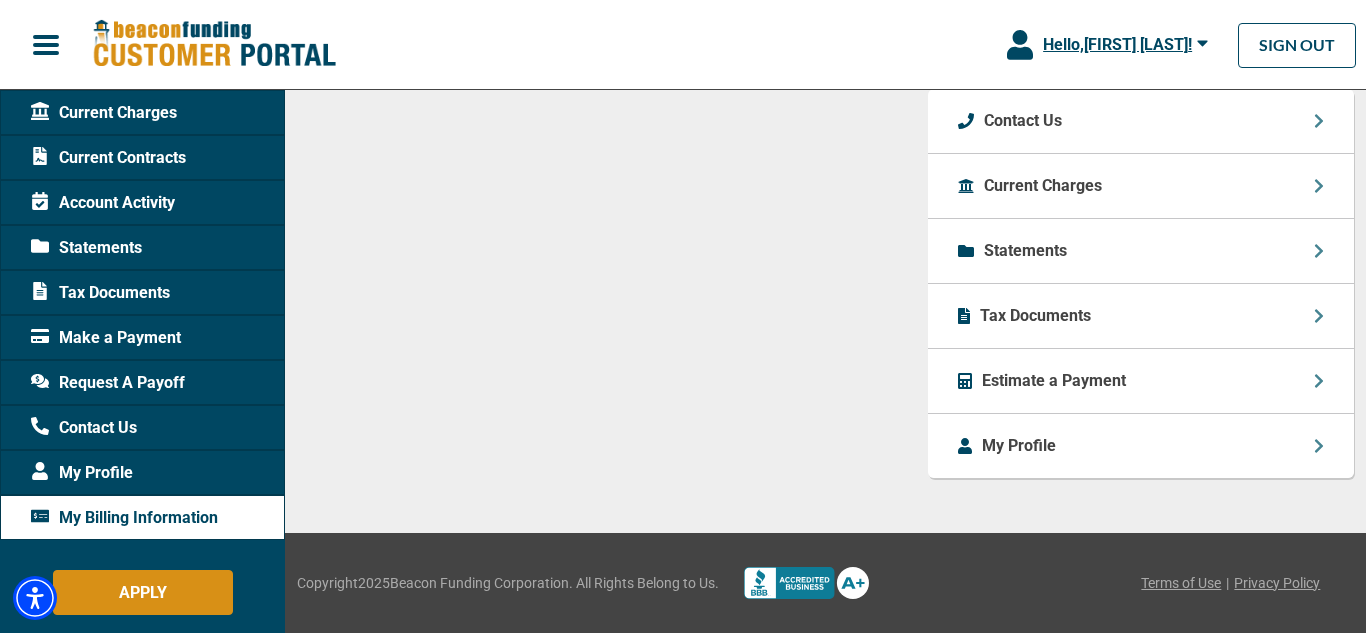 click on "My Profile" at bounding box center (1019, 446) 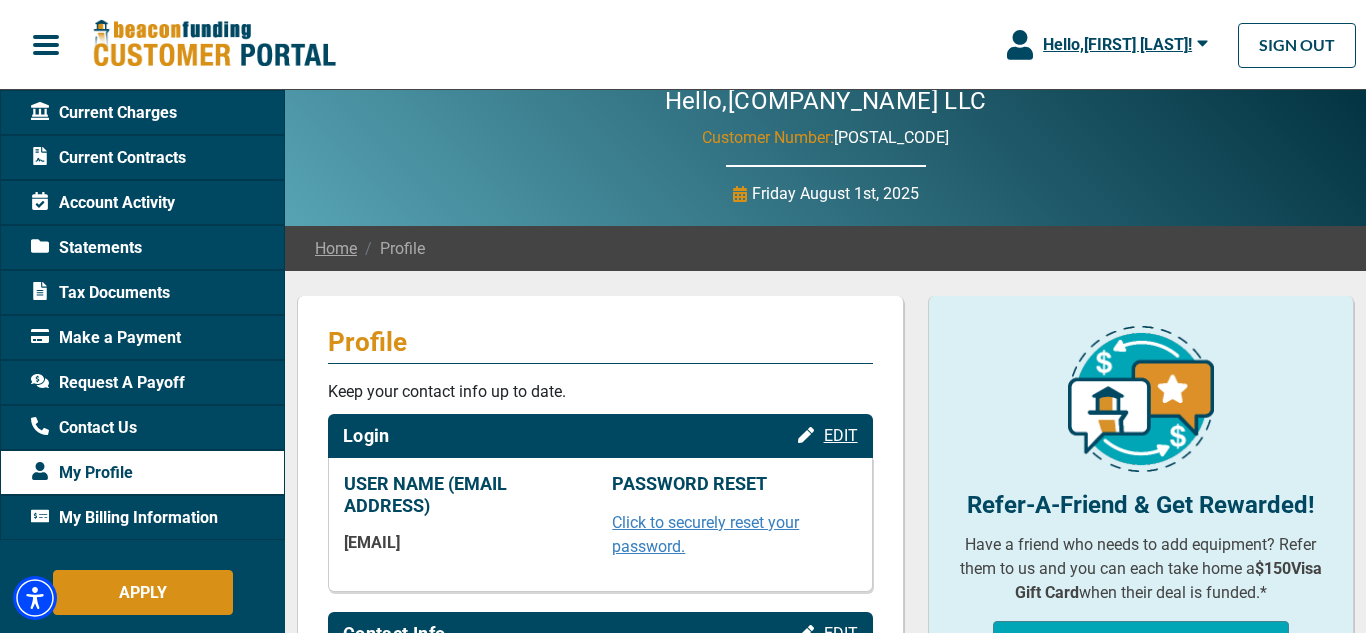 scroll, scrollTop: 0, scrollLeft: 0, axis: both 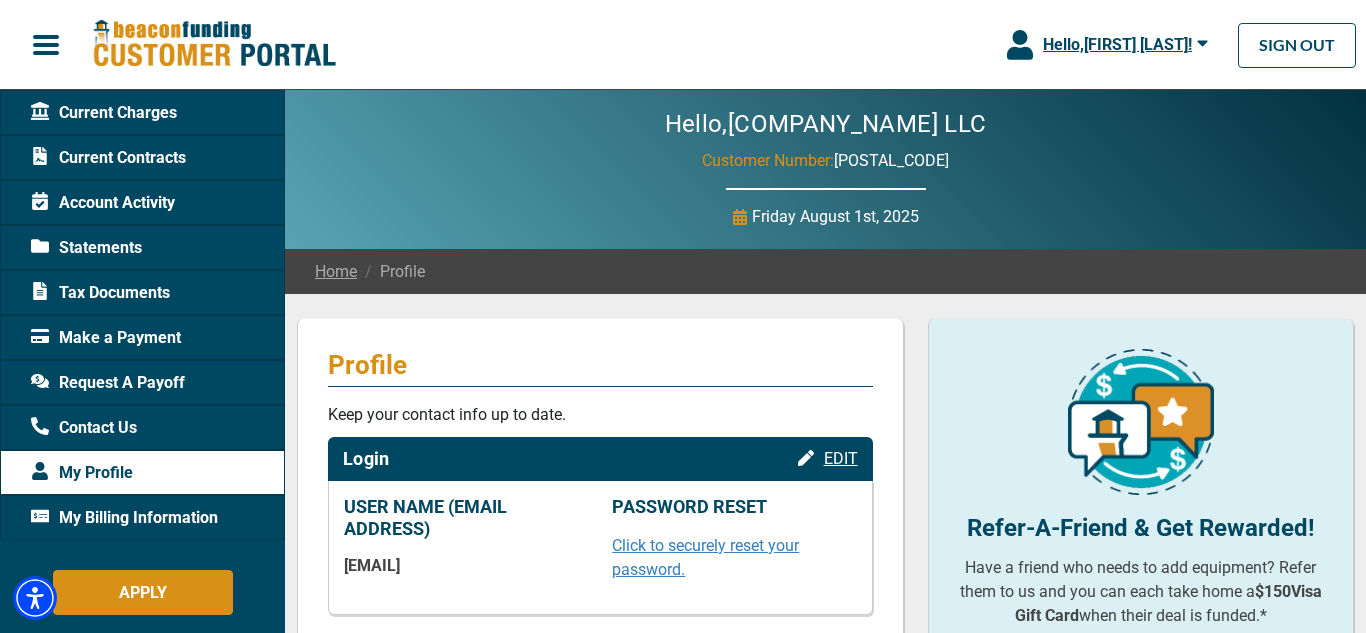 click on "Current Charges" at bounding box center [104, 113] 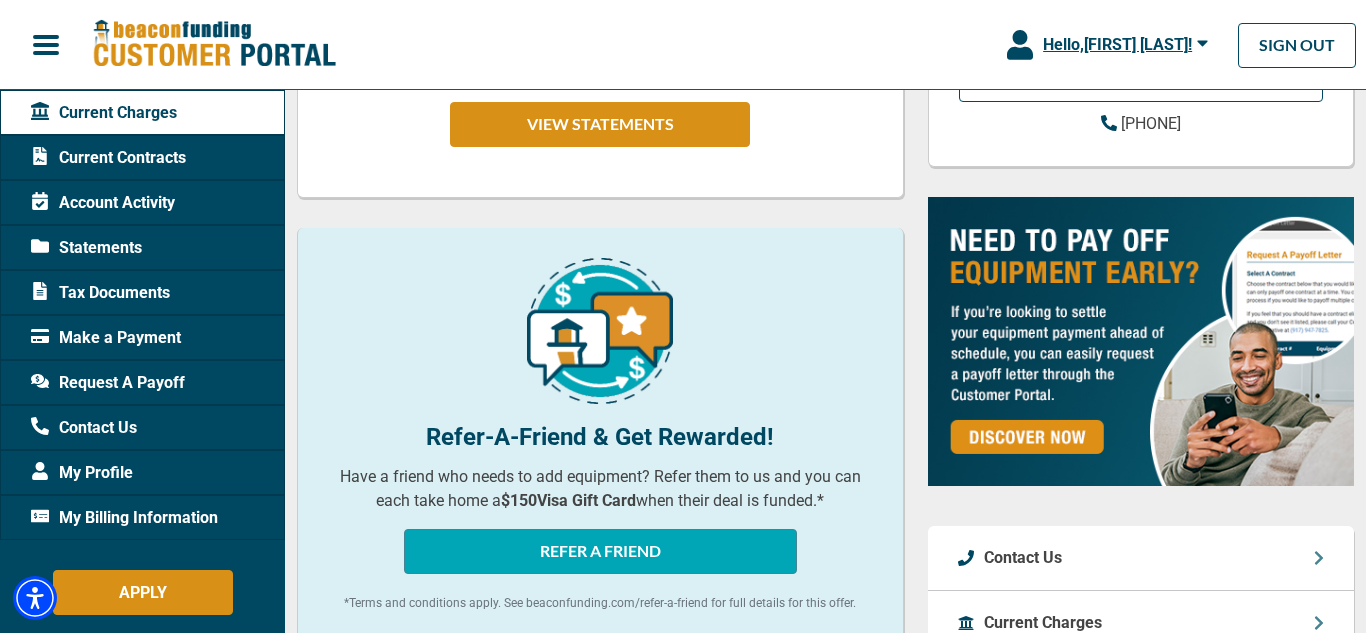 scroll, scrollTop: 529, scrollLeft: 0, axis: vertical 